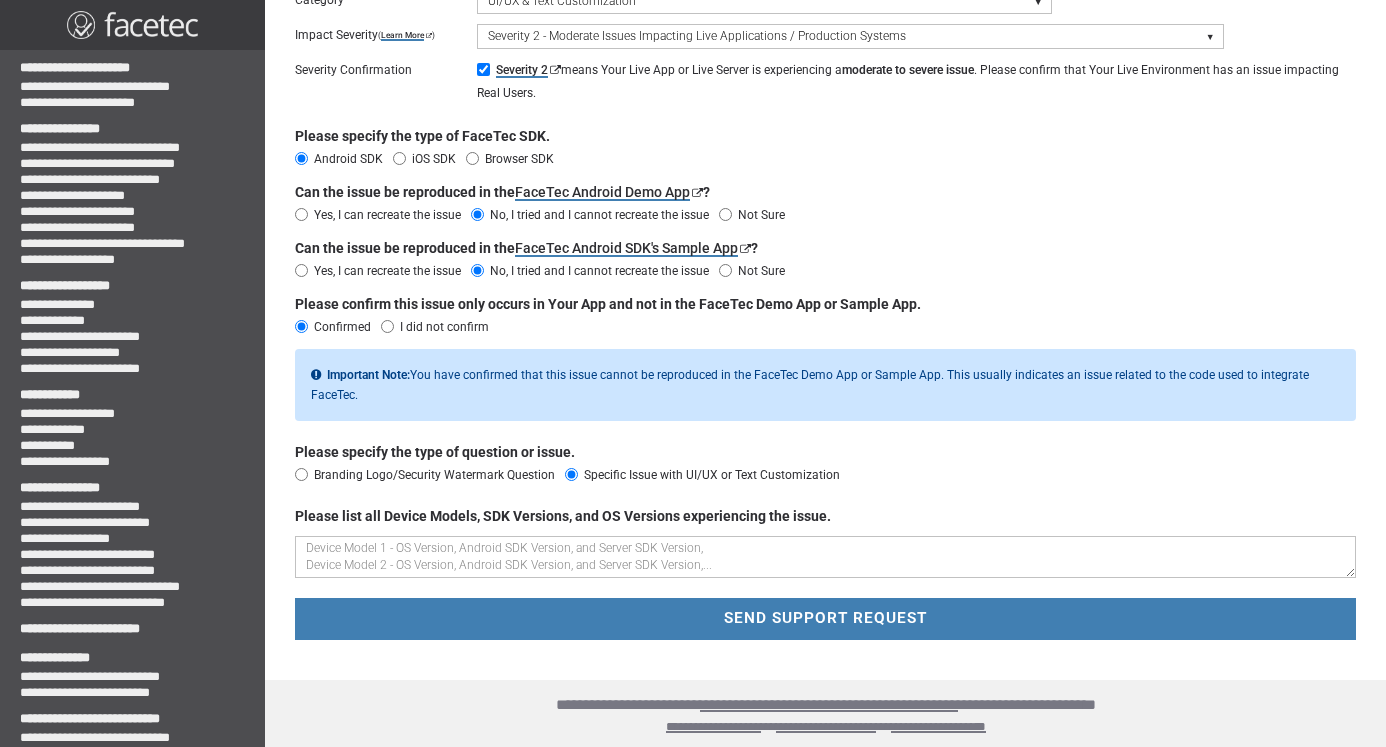 scroll, scrollTop: 267, scrollLeft: 0, axis: vertical 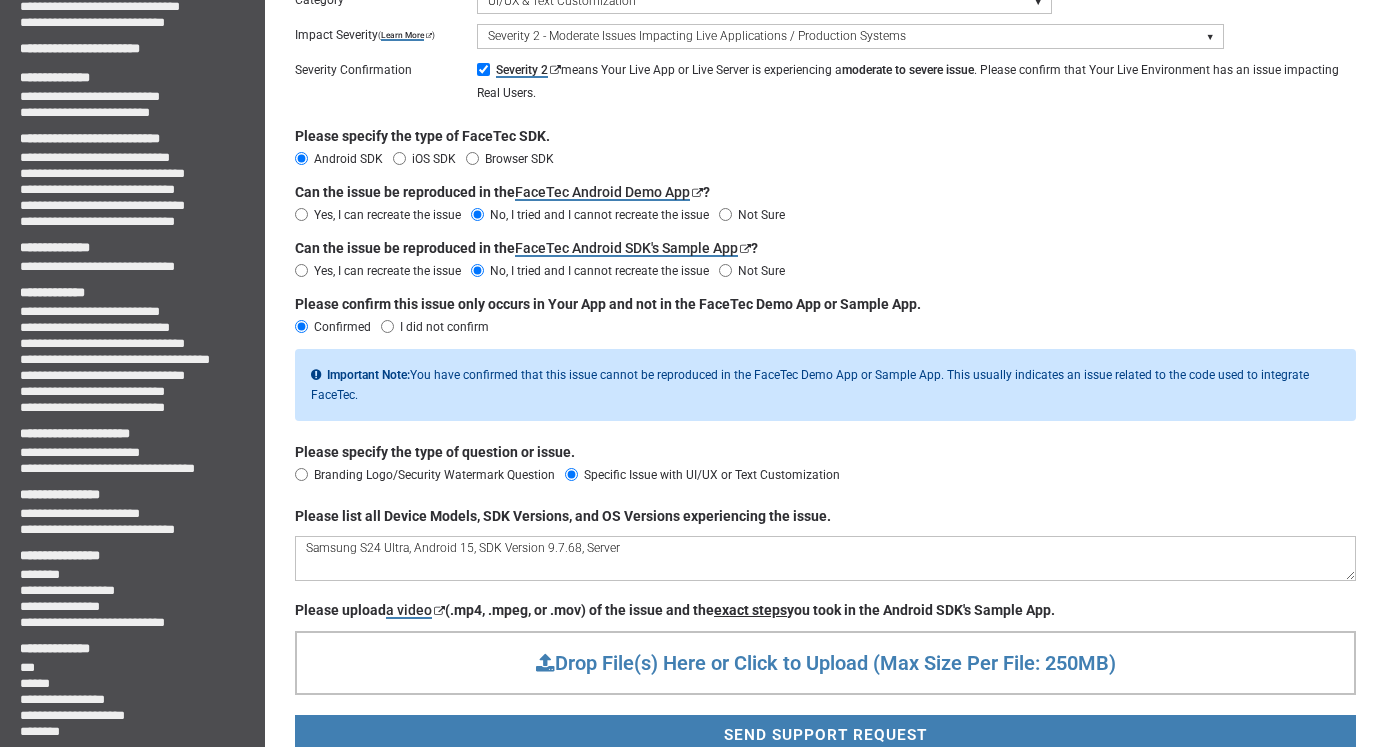 paste on "[VERSION]" 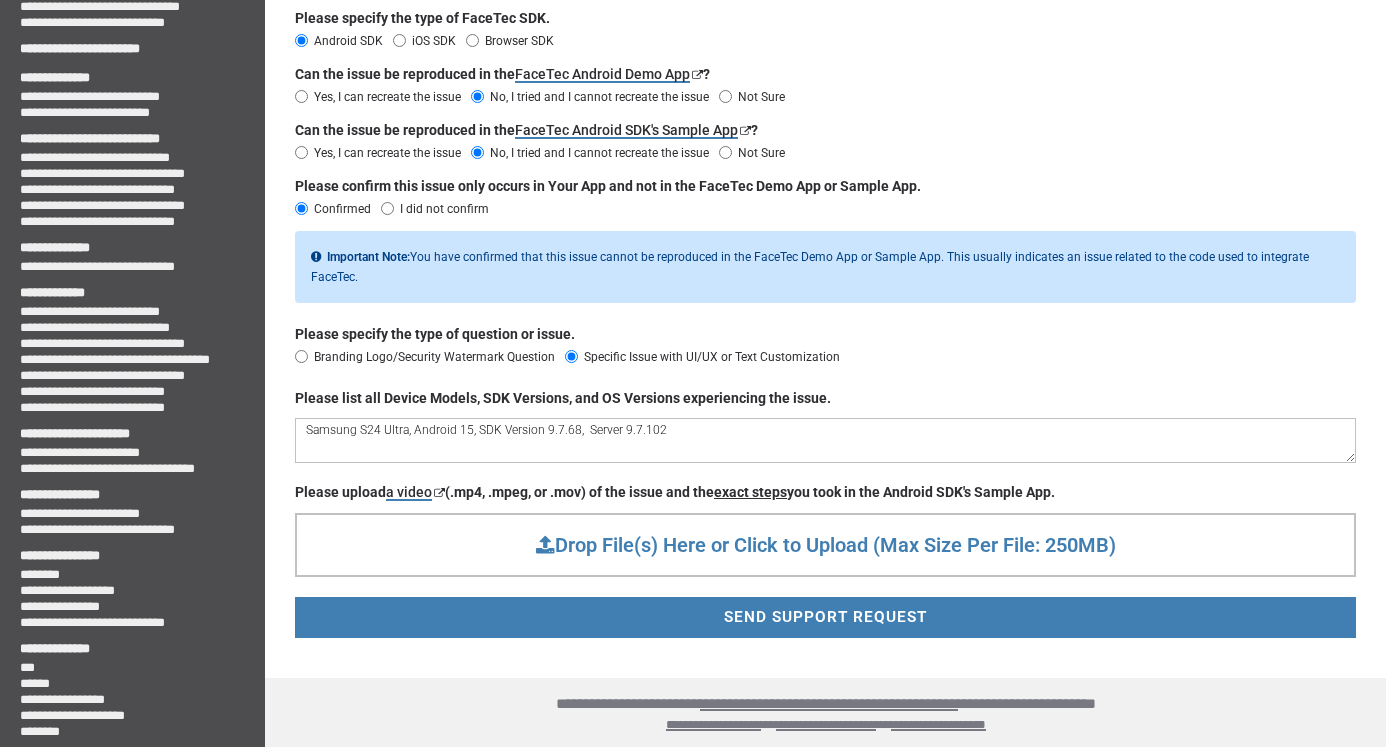 scroll, scrollTop: 383, scrollLeft: 0, axis: vertical 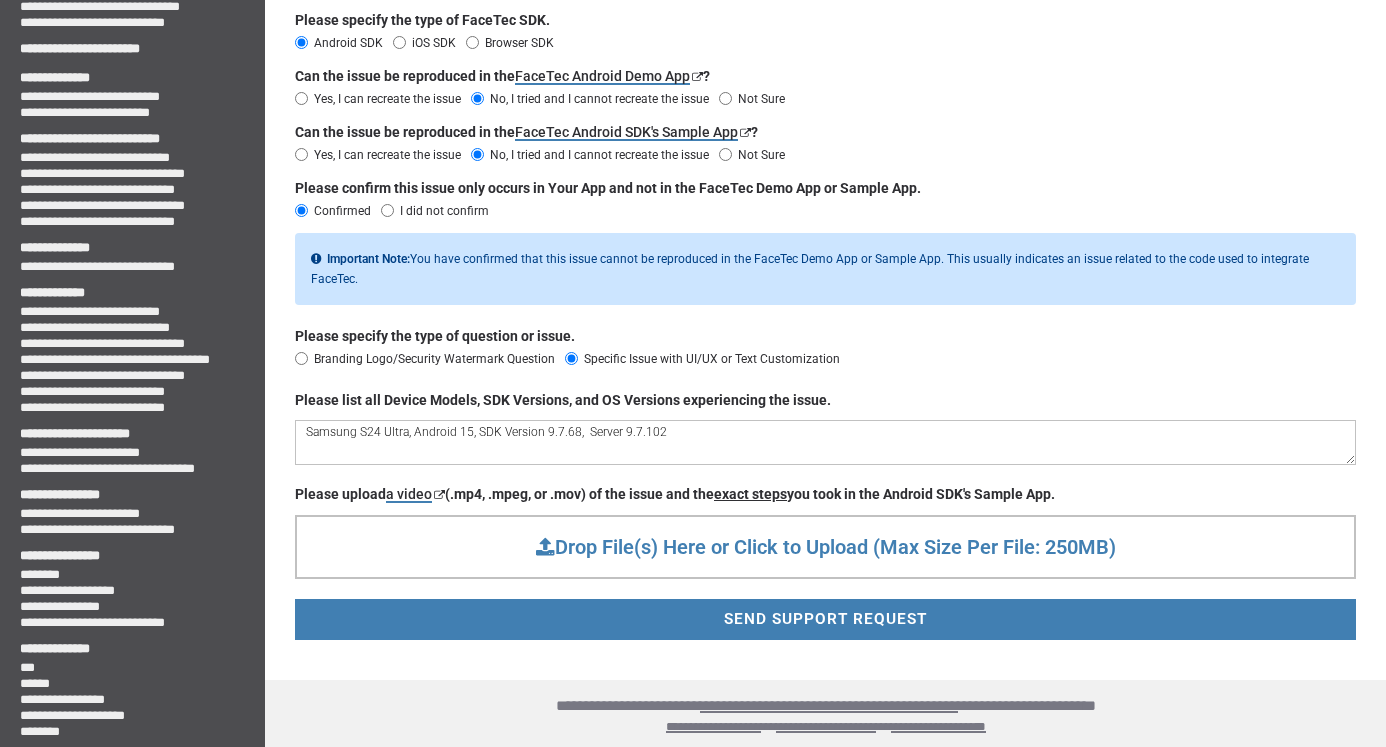 type on "Samsung S24 Ultra, Android 15, SDK Version 9.7.68,  Server 9.7.102" 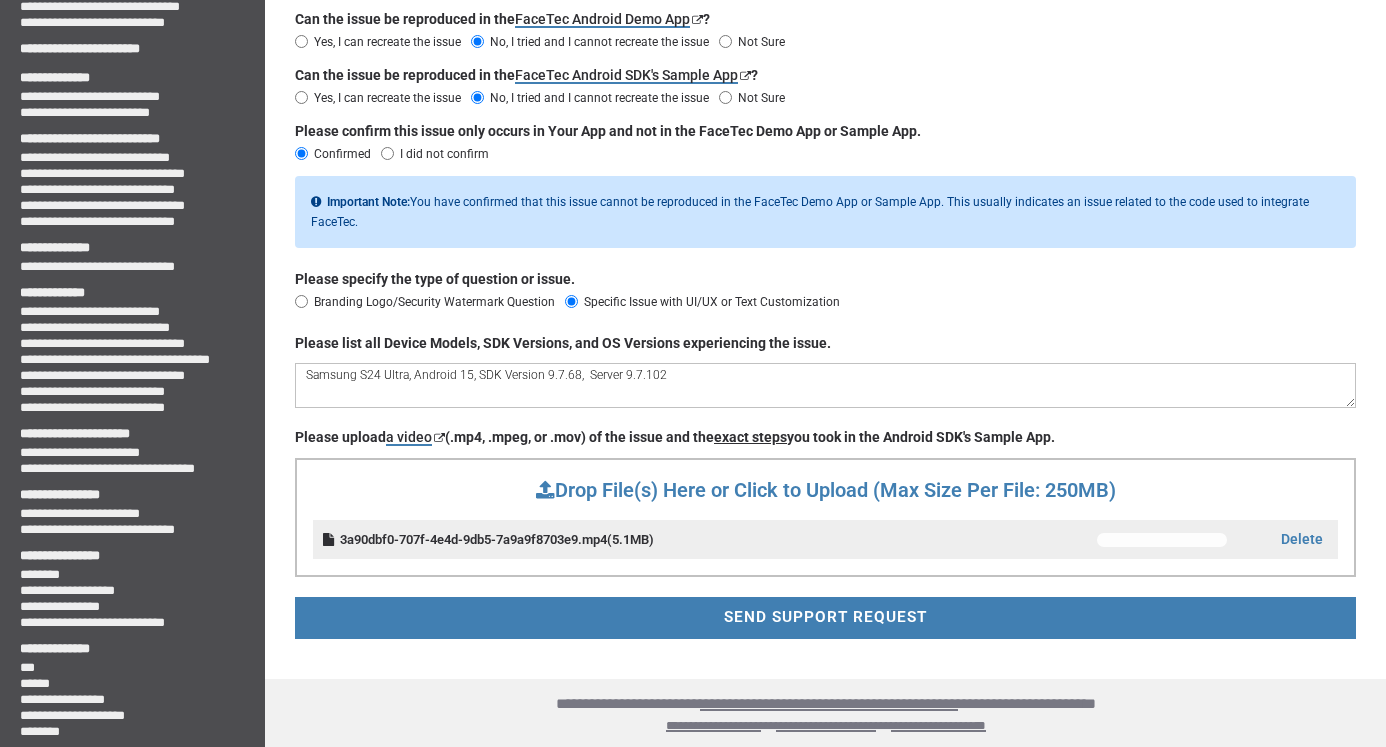 scroll, scrollTop: 438, scrollLeft: 0, axis: vertical 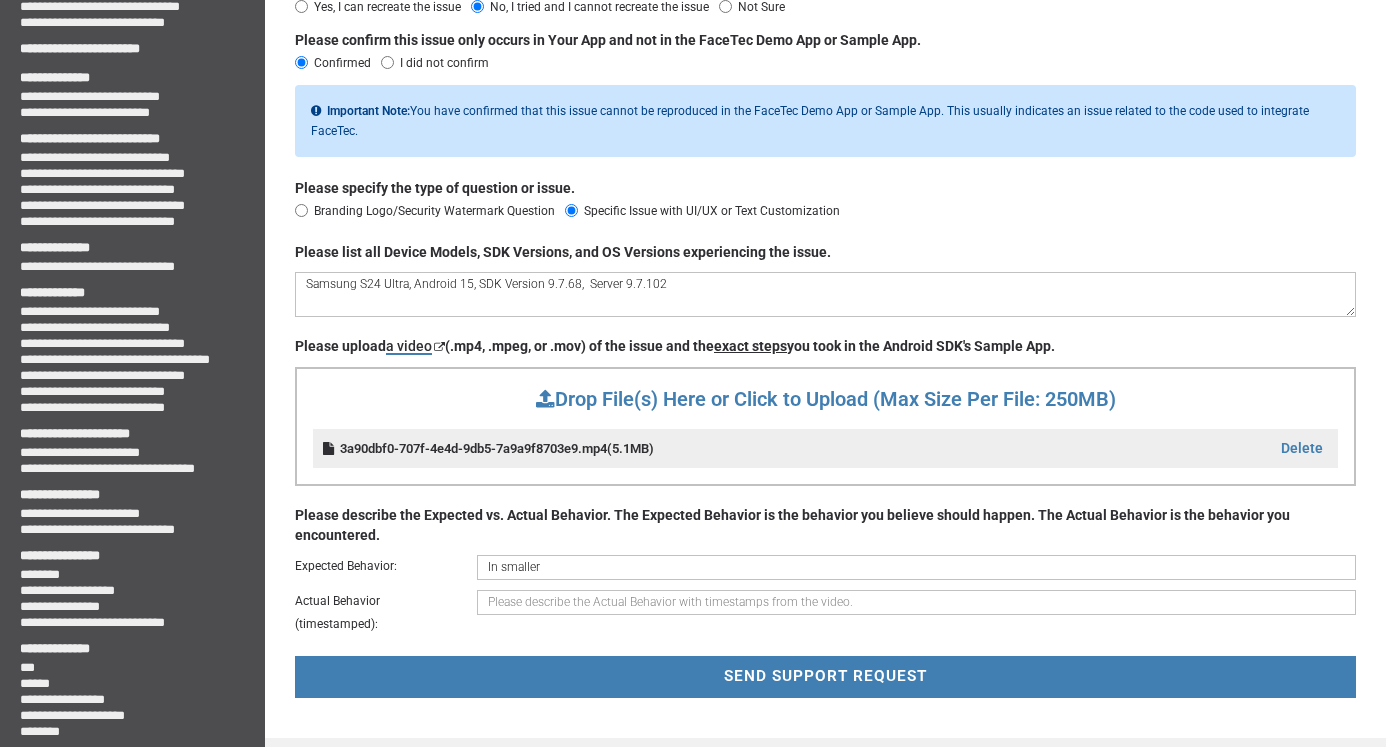 drag, startPoint x: 559, startPoint y: 565, endPoint x: 442, endPoint y: 563, distance: 117.01709 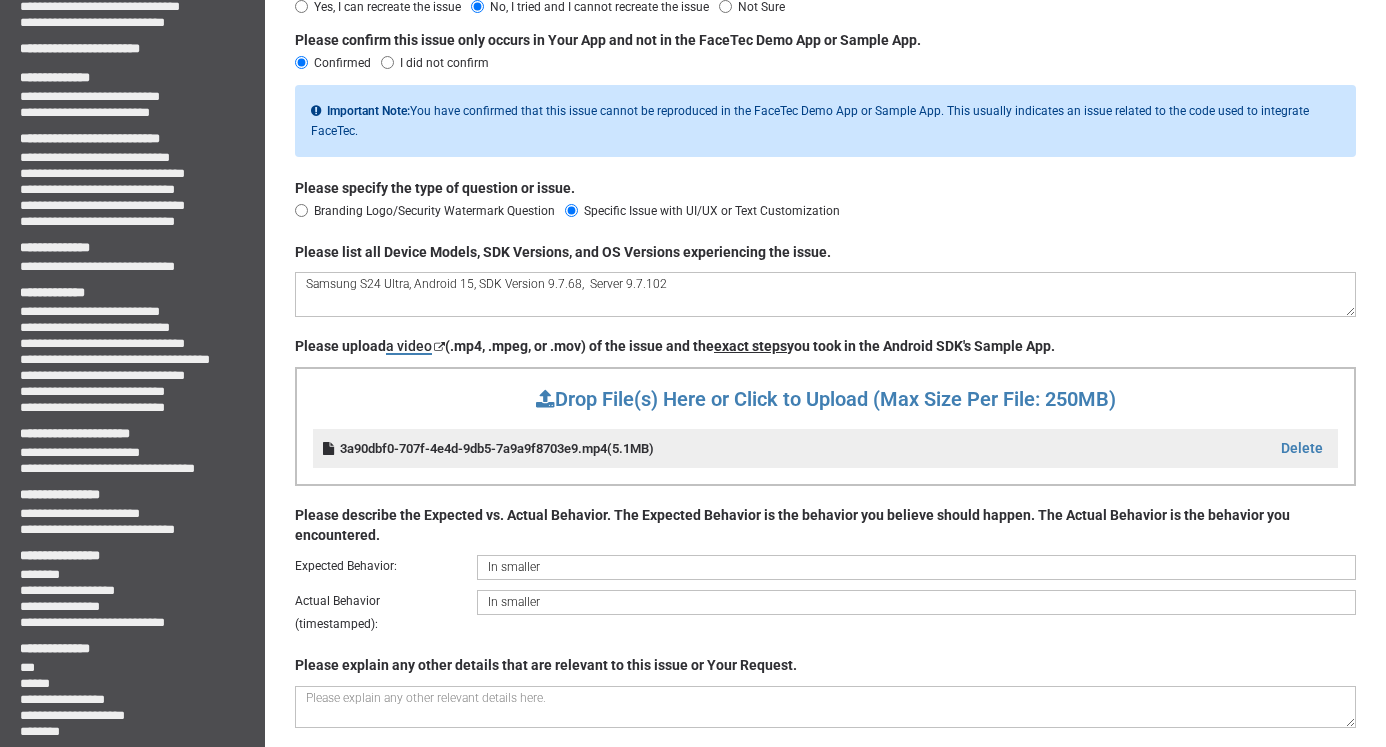 type on "In smaller" 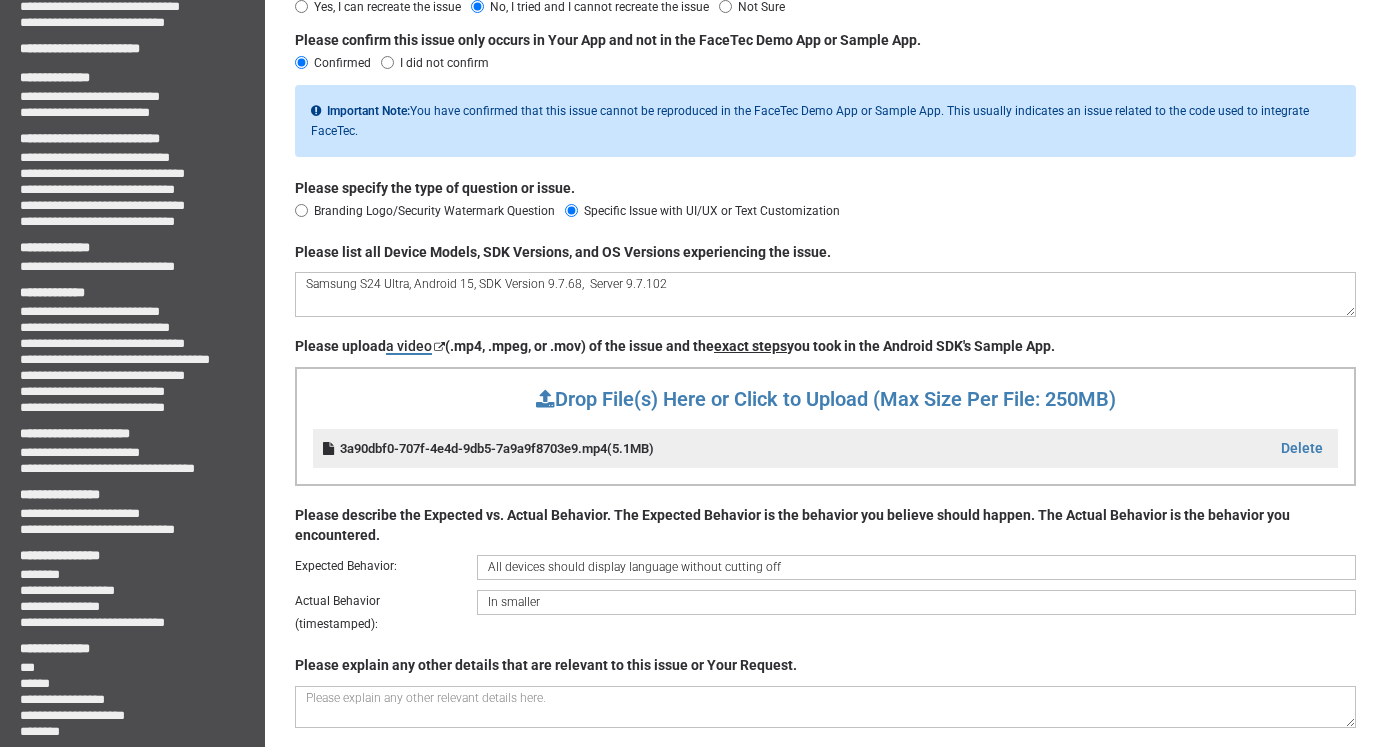 click on "All devices should display language without cutting off" at bounding box center (916, 567) 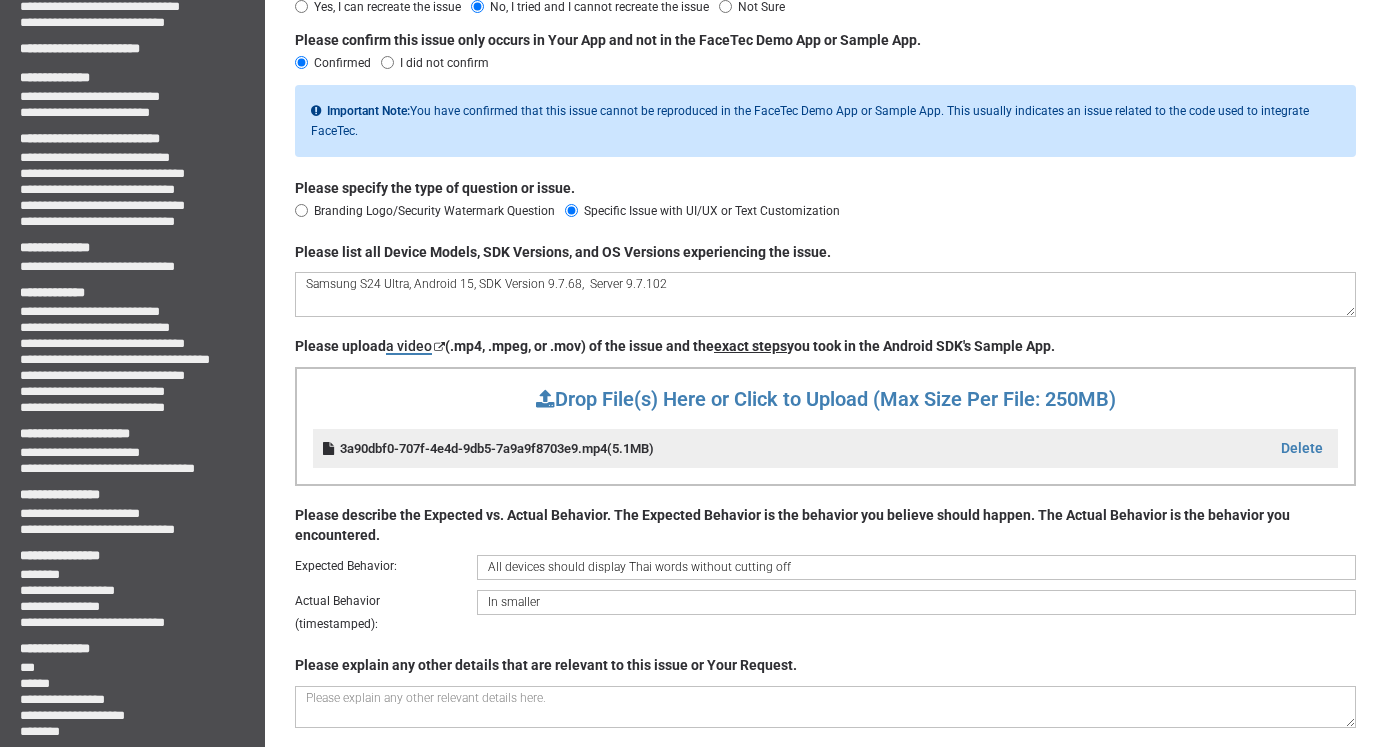 click on "All devices should display Thai words without cutting off" at bounding box center (916, 567) 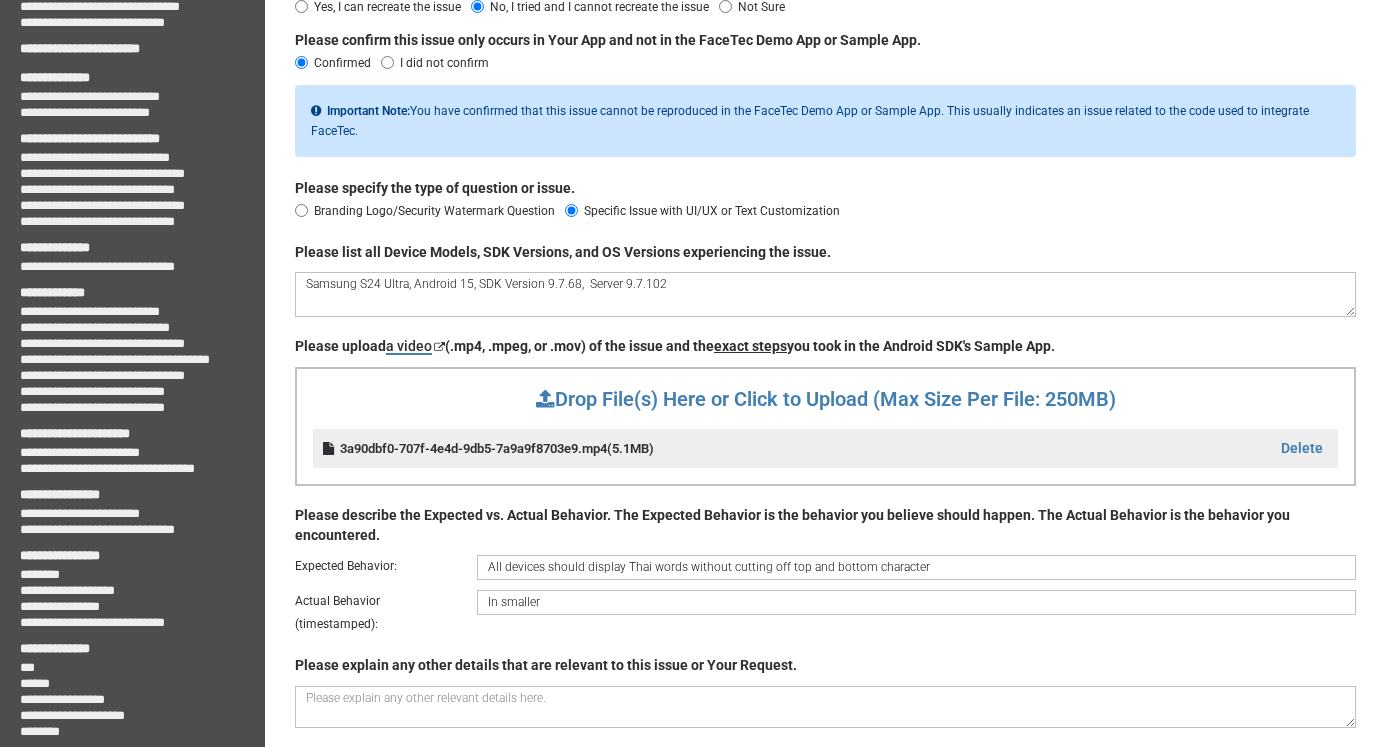 type on "All devices should display Thai words without cutting off top and bottom character" 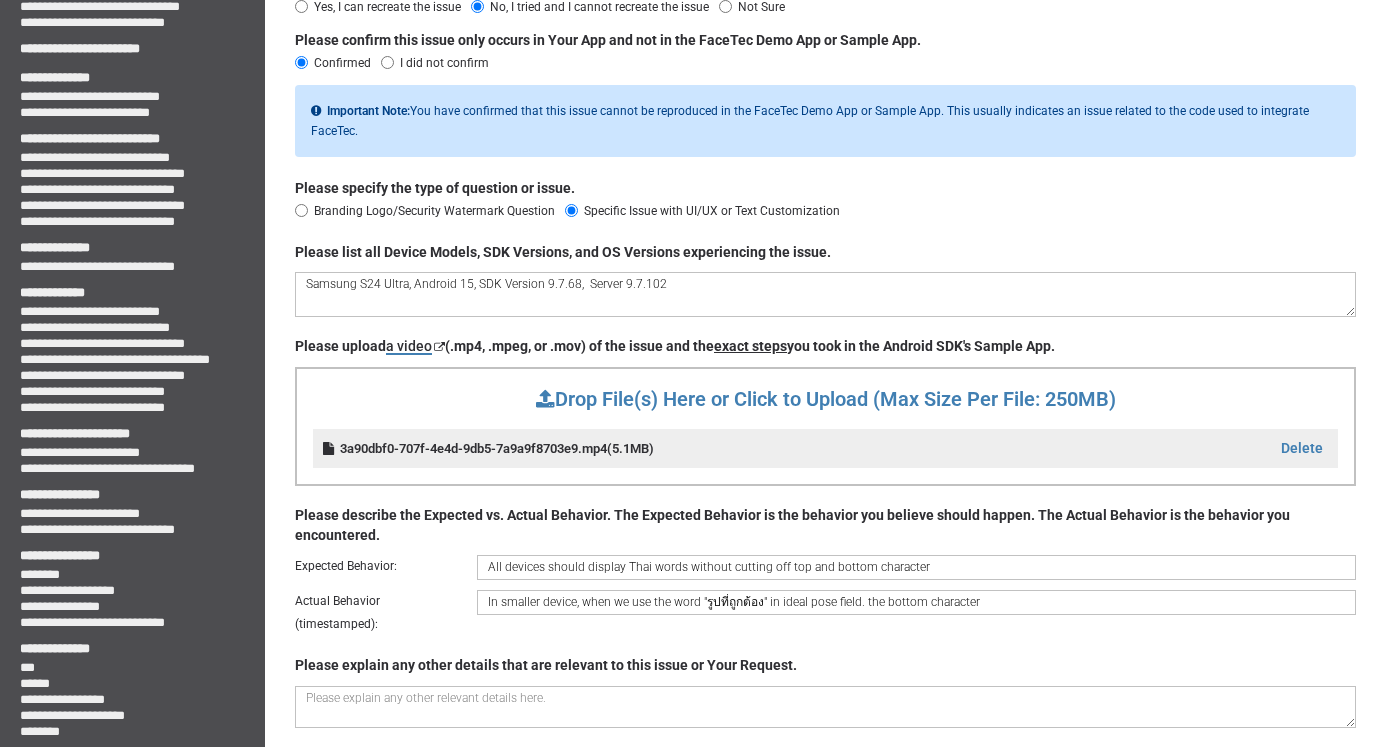 click on "In smaller device, when we use the word "รูปที่ถูกต้อง" in ideal pose field. the bottom character" at bounding box center [916, 602] 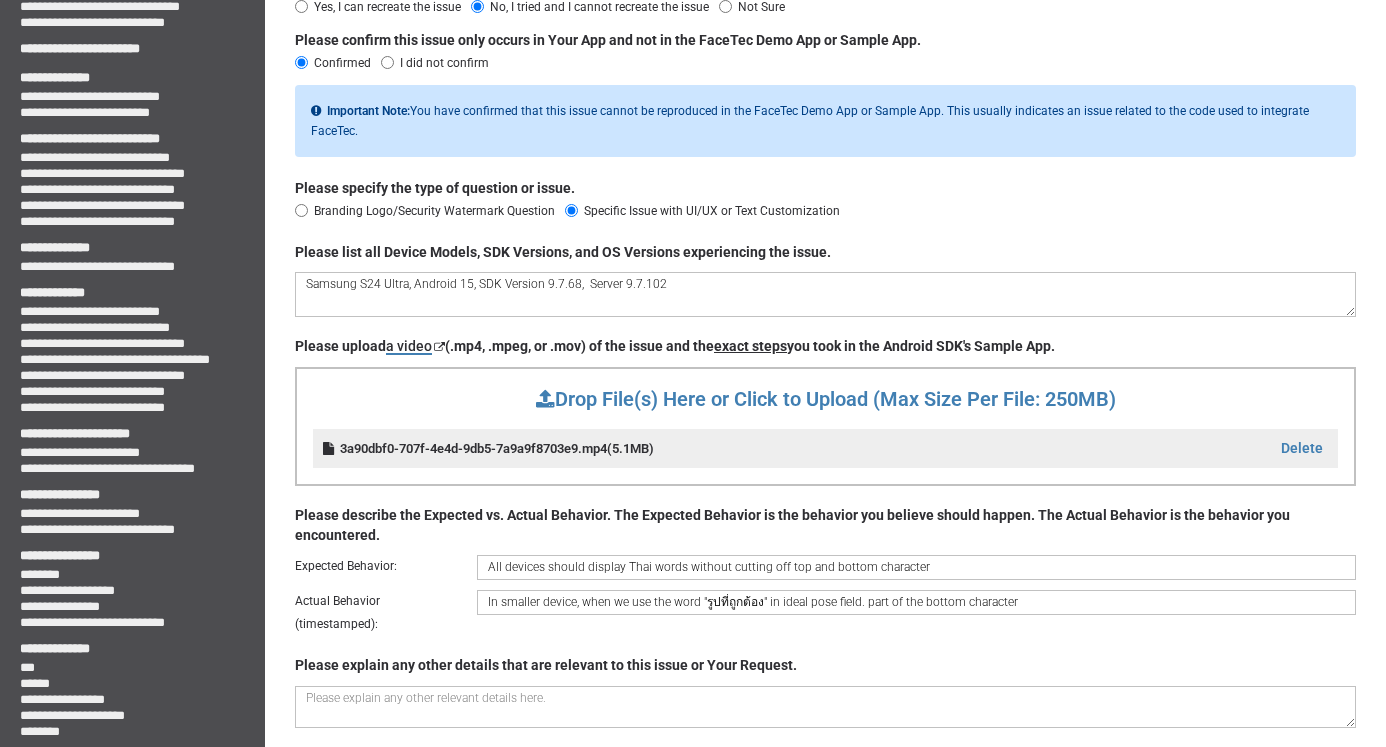click on "In smaller device, when we use the word "รูปที่ถูกต้อง" in ideal pose field. part of the bottom character" at bounding box center [916, 602] 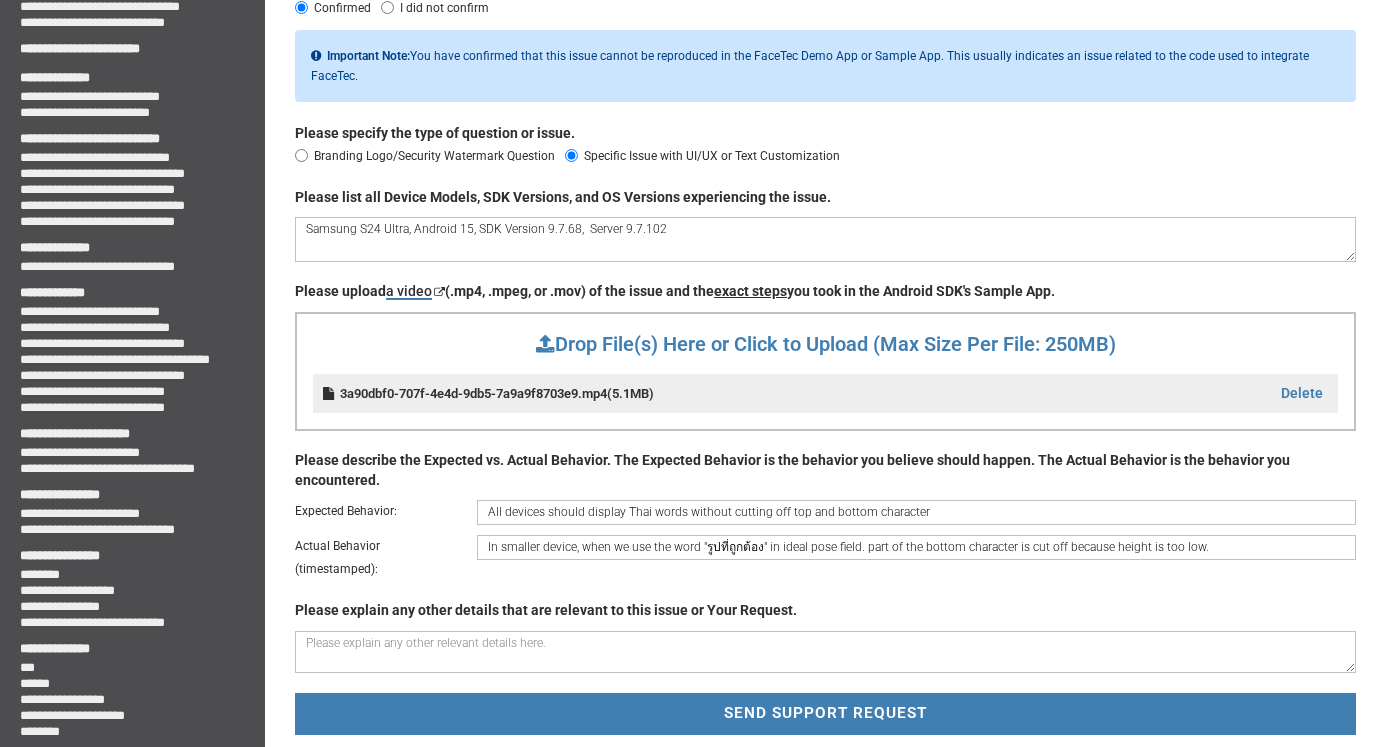scroll, scrollTop: 592, scrollLeft: 0, axis: vertical 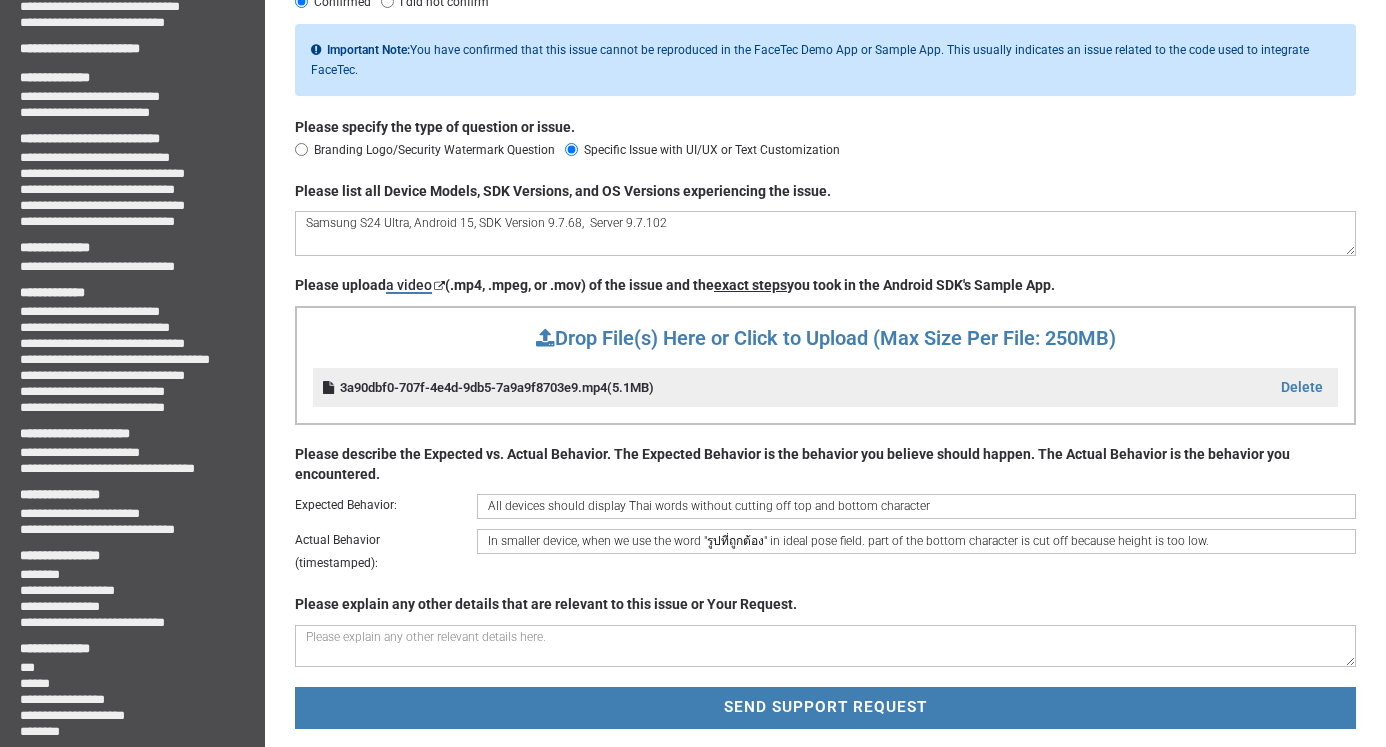 type on "In smaller device, when we use the word "รูปที่ถูกต้อง" in ideal pose field. part of the bottom character is cut off because height is too low." 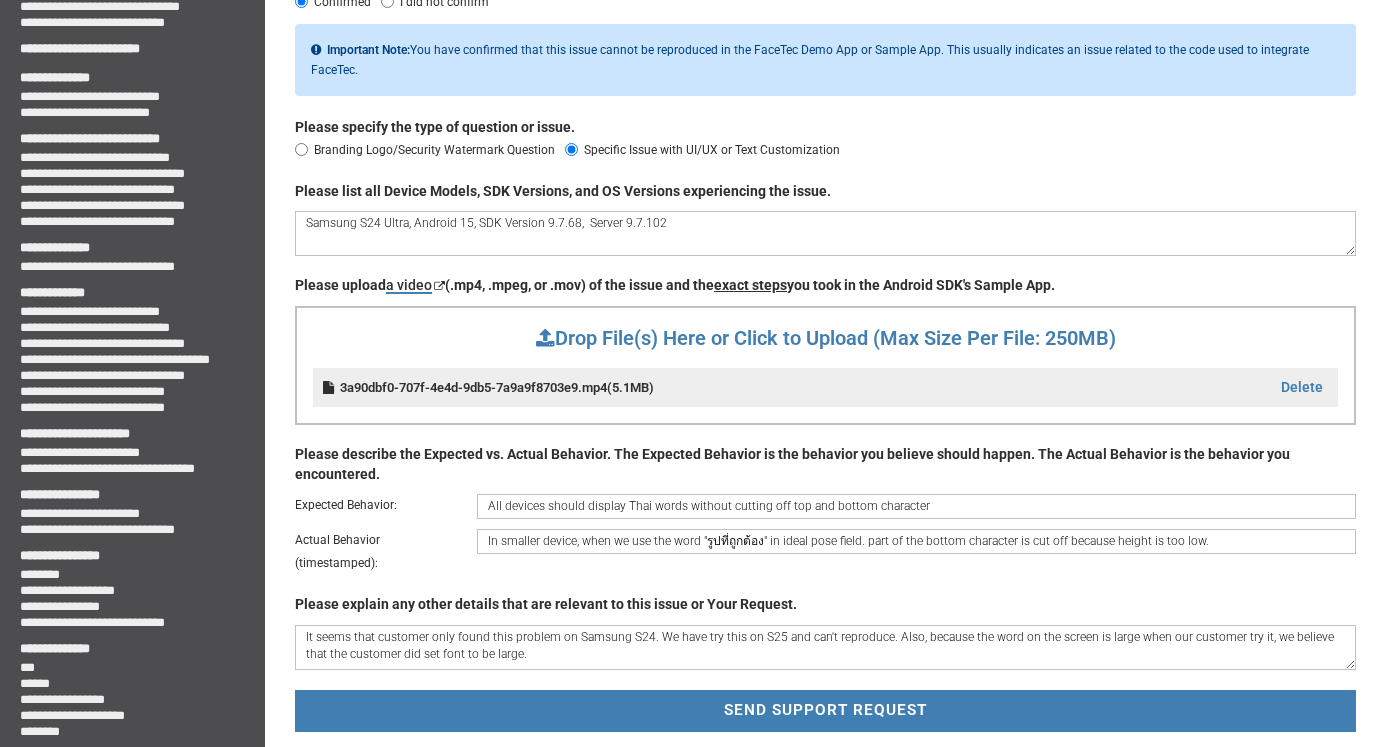 click on "It seems that customer only found this problem on Samsung S24. We have try this on S25 and can't reproduce. Also, because the word on the screen is large when our customer try it, we believe that the customer did set font to be large." at bounding box center (825, 647) 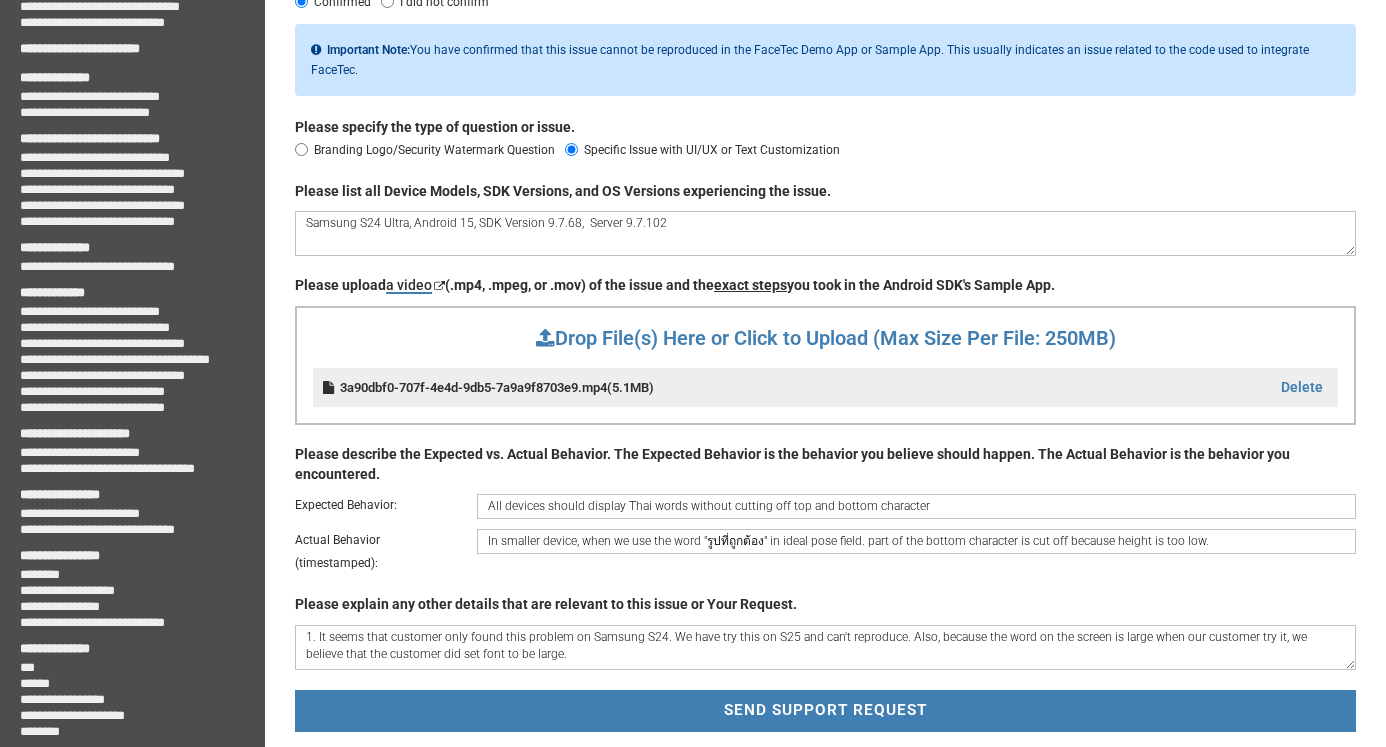 click on "1. It seems that customer only found this problem on Samsung S24. We have try this on S25 and can't reproduce. Also, because the word on the screen is large when our customer try it, we believe that the customer did set font to be large." at bounding box center [825, 647] 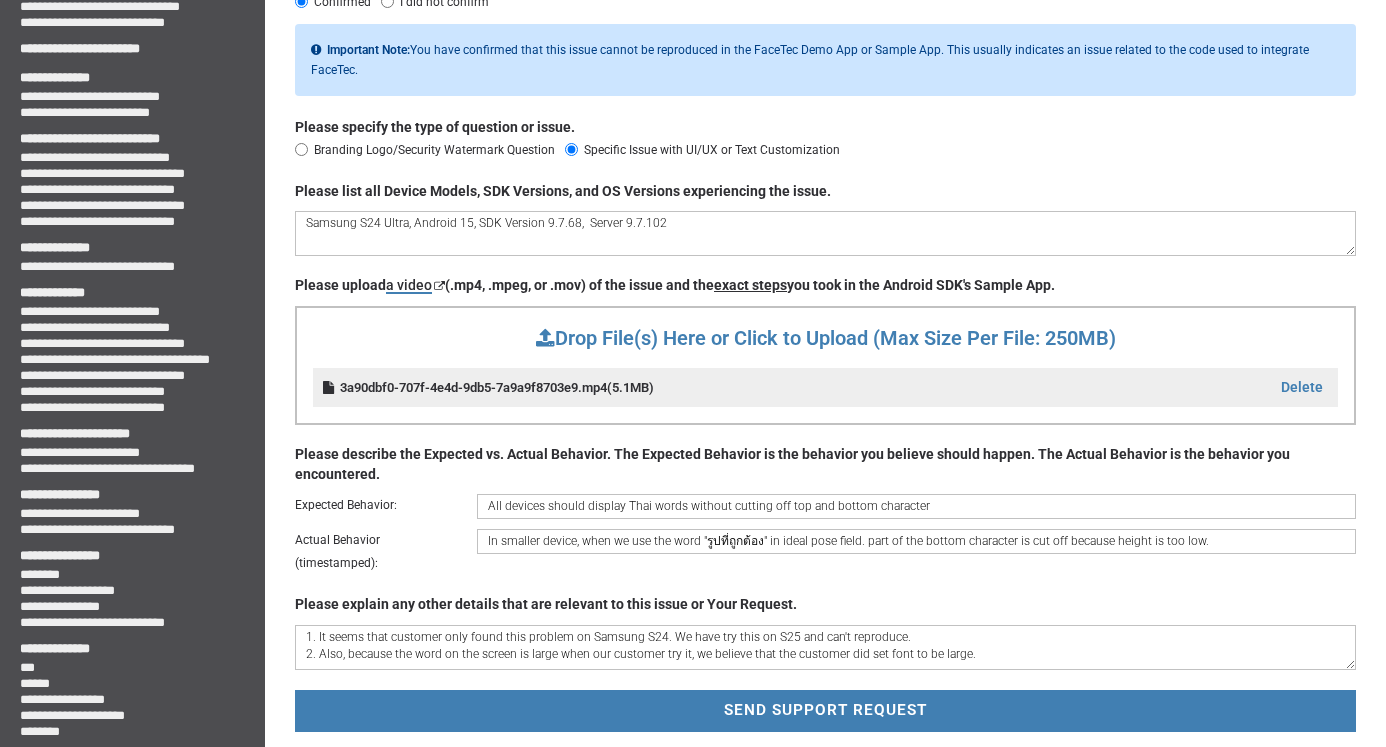 click on "1. It seems that customer only found this problem on Samsung S24. We have try this on S25 and can't reproduce.
2. Also, because the word on the screen is large when our customer try it, we believe that the customer did set font to be large." at bounding box center (825, 647) 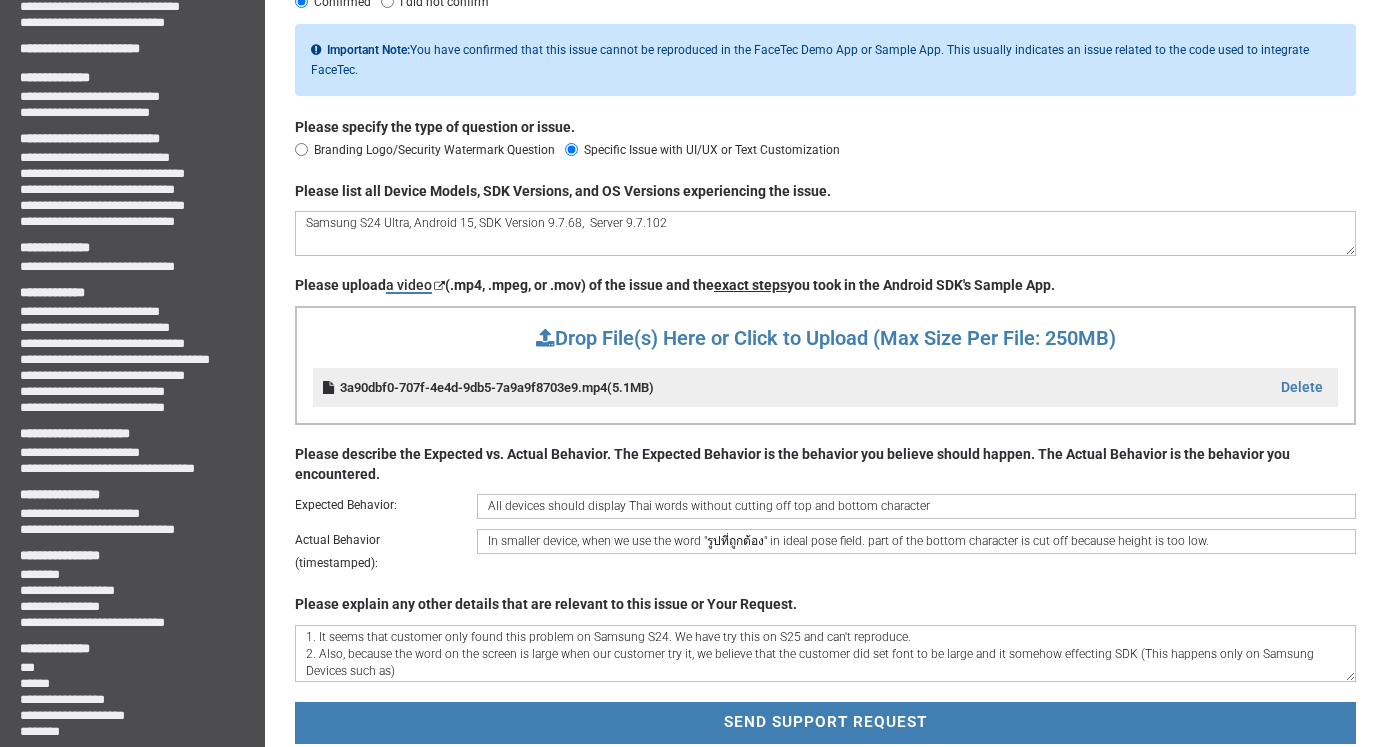 click on "1. It seems that customer only found this problem on Samsung S24. We have try this on S25 and can't reproduce.
2. Also, because the word on the screen is large when our customer try it, we believe that the customer did set font to be large and it somehow effecting SDK (This happens only on Samsung Devices such as)" at bounding box center (825, 653) 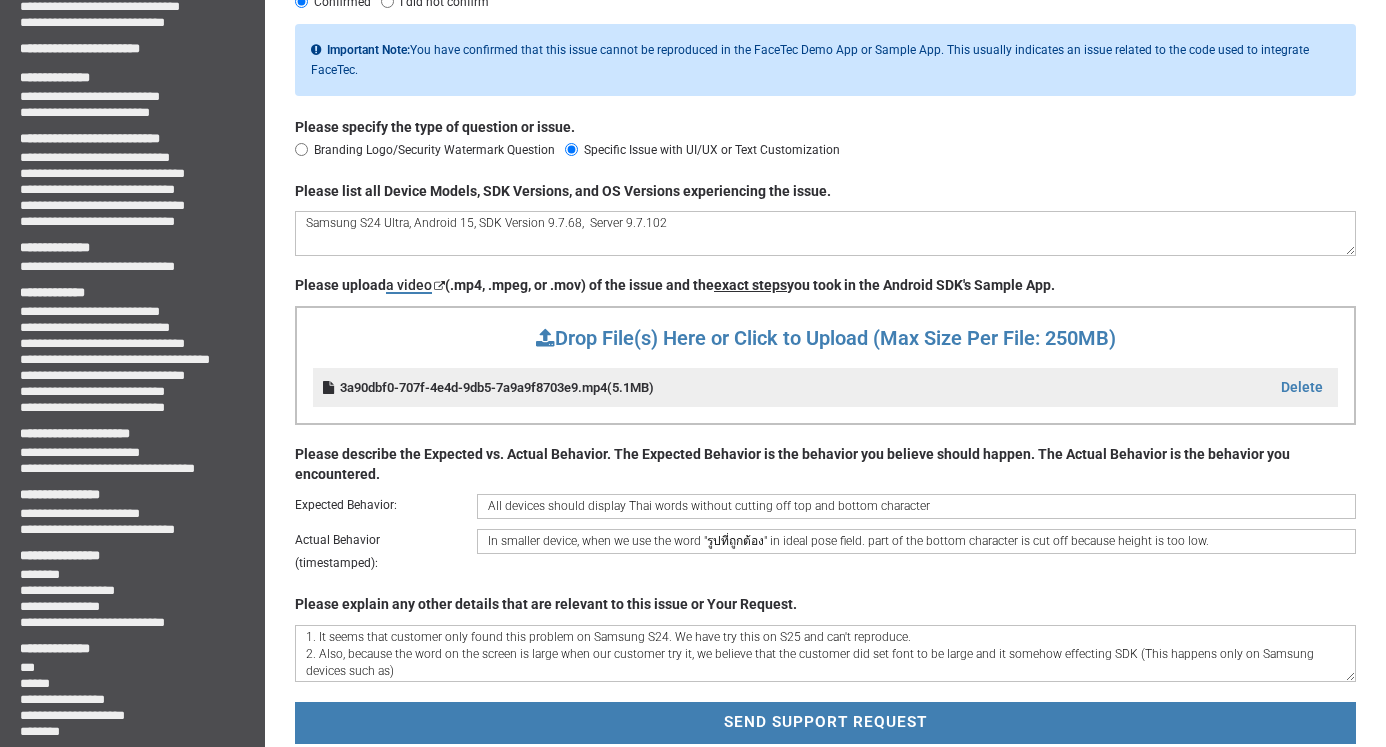 click on "1. It seems that customer only found this problem on Samsung S24. We have try this on S25 and can't reproduce.
2. Also, because the word on the screen is large when our customer try it, we believe that the customer did set font to be large and it somehow effecting SDK (This happens only on Samsung devices such as)" at bounding box center [825, 653] 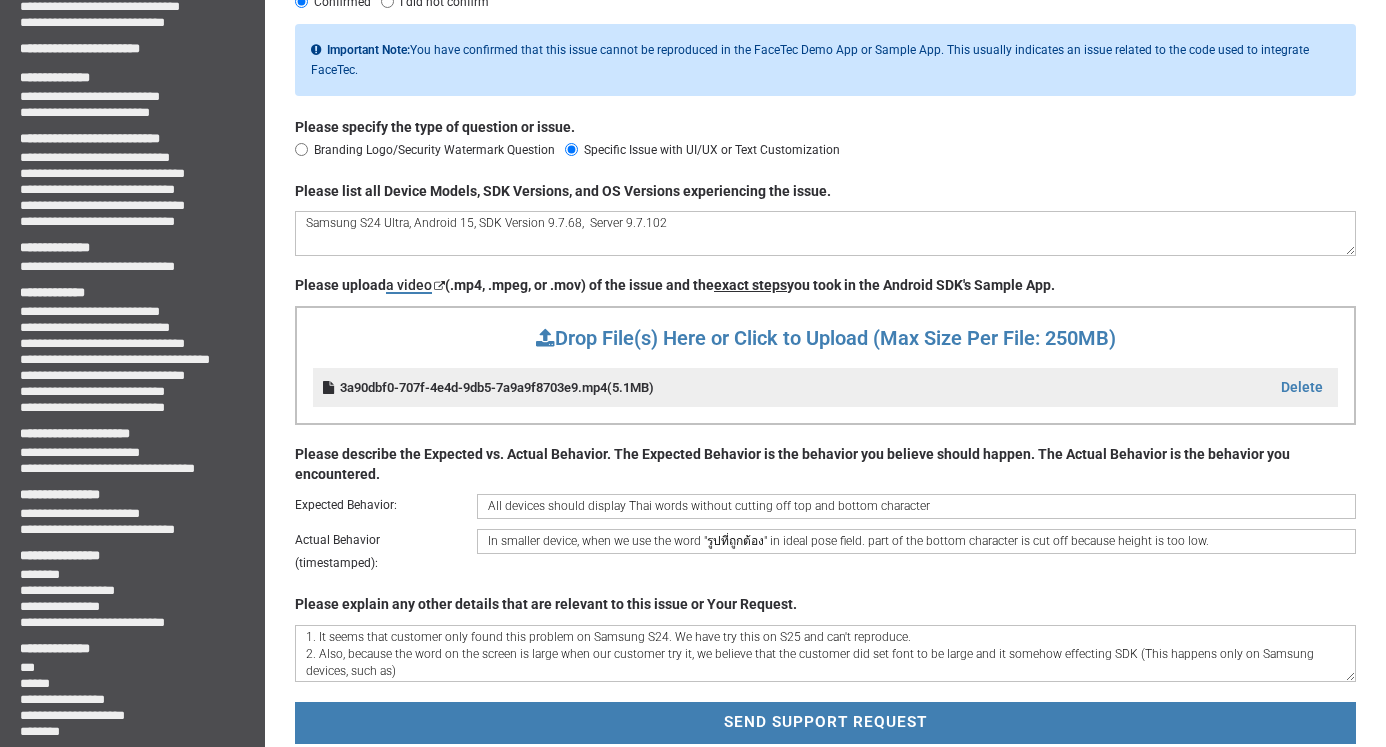 click on "1. It seems that customer only found this problem on Samsung S24. We have try this on S25 and can't reproduce.
2. Also, because the word on the screen is large when our customer try it, we believe that the customer did set font to be large and it somehow effecting SDK (This happens only on Samsung devices, such as)" at bounding box center (825, 653) 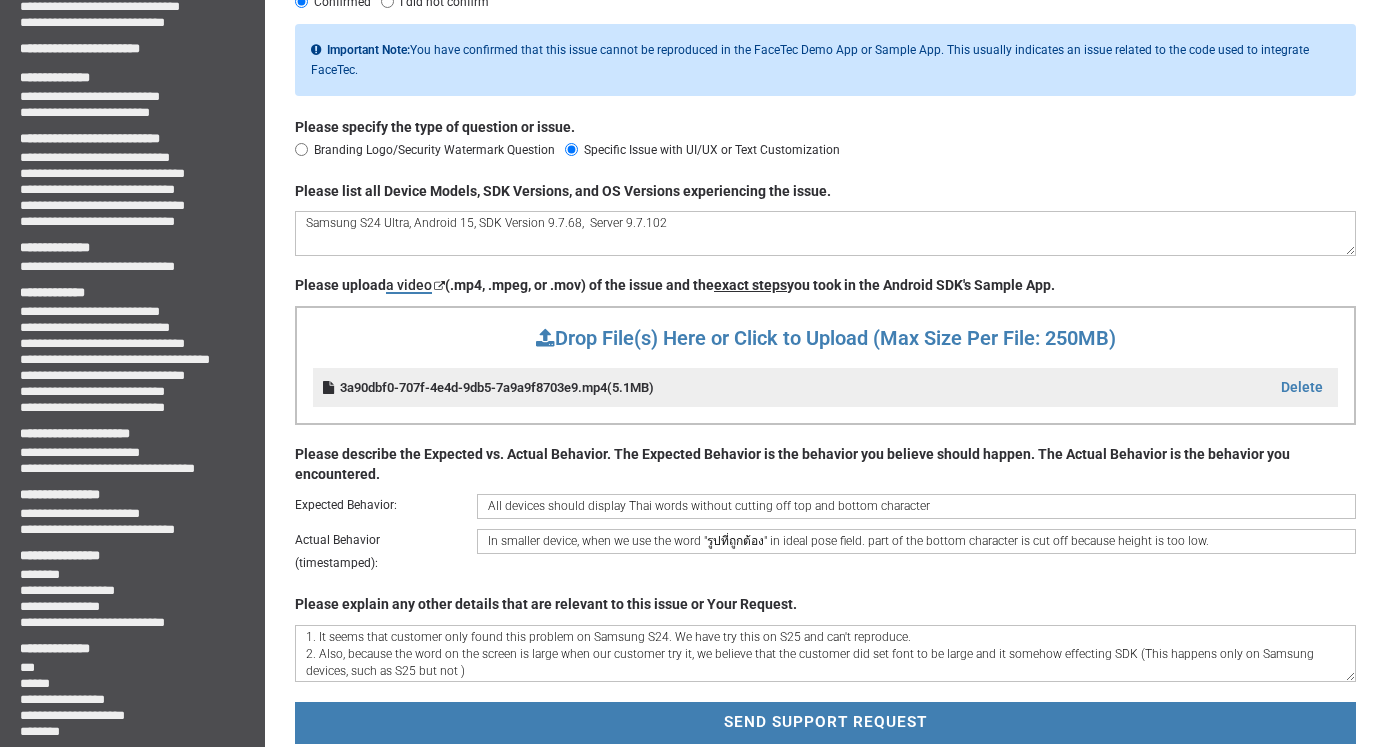 click on "1. It seems that customer only found this problem on Samsung S24. We have try this on S25 and can't reproduce.
2. Also, because the word on the screen is large when our customer try it, we believe that the customer did set font to be large and it somehow effecting SDK (This happens only on Samsung devices, such as S25 but not )" at bounding box center (825, 653) 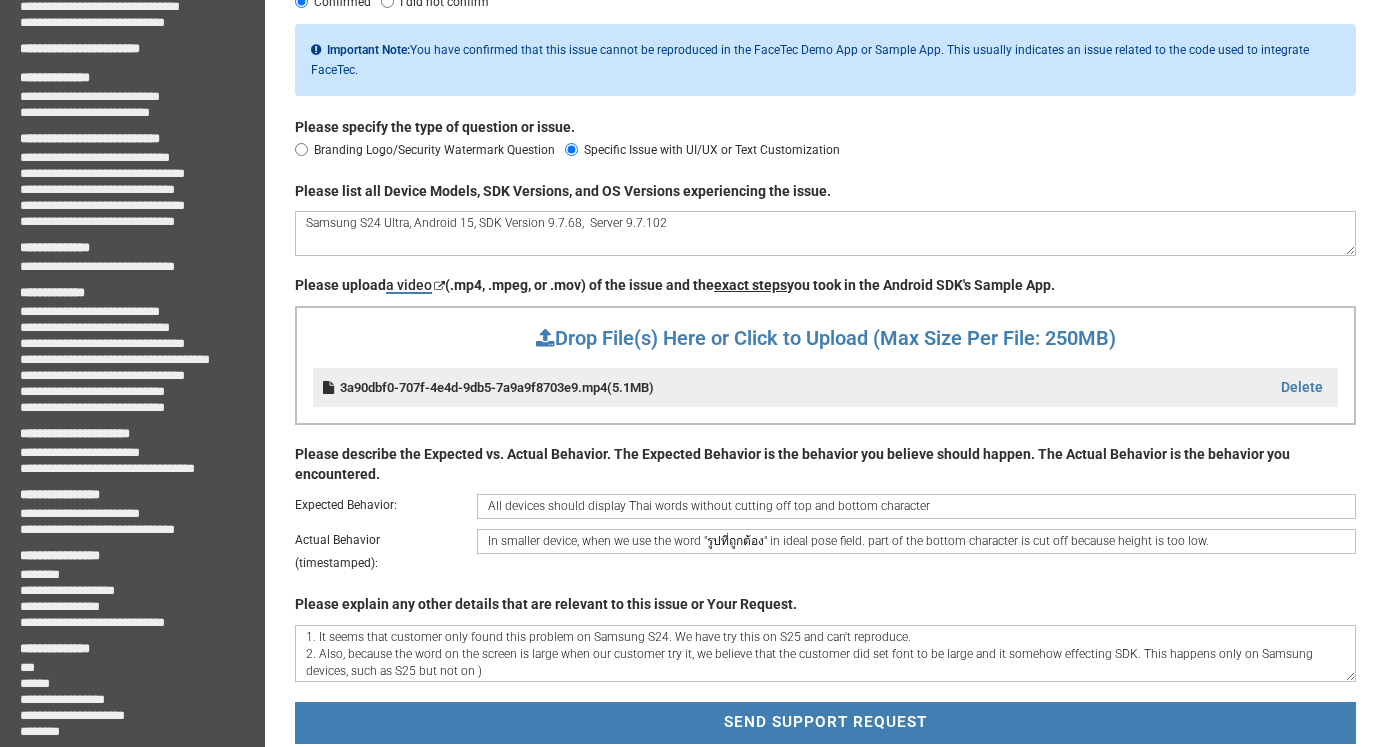 click on "Please specify the type of FaceTec SDK.  *  Android SDK iOS SDK Browser SDK Can the issue be reproduced in the  FaceTec Android Demo App ?  *  Yes, I can recreate the issue No, I tried and I cannot recreate the issue Not Sure Please specify the Public IP Address and Email Address used to perform your  Demo Sessions . Public IP Address (i.e. [IP_ADDRESS]):  *  Email Address:  *  Please upload  a video  (.mp4, .mpeg, or .mov) of the issue and the  exact steps  you took in the FaceTec Android Demo App.   Drop File(s) Here or Click to Upload (Max Size Per File: 250MB) Please describe the Expected vs. Actual Behavior. The Expected Behavior is the behavior you believe should happen. The Actual Behavior is the behavior you encountered. Expected Behavior:  *  Actual Behavior (timestamped):  *  Please explain any other details that are relevant to this issue or Your Request. undefined  *  Can the issue be reproduced in the  FaceTec Android SDK's Sample App ?  *  Yes, I can recreate the issue Not Sure undefined  *  ." at bounding box center [825, 241] 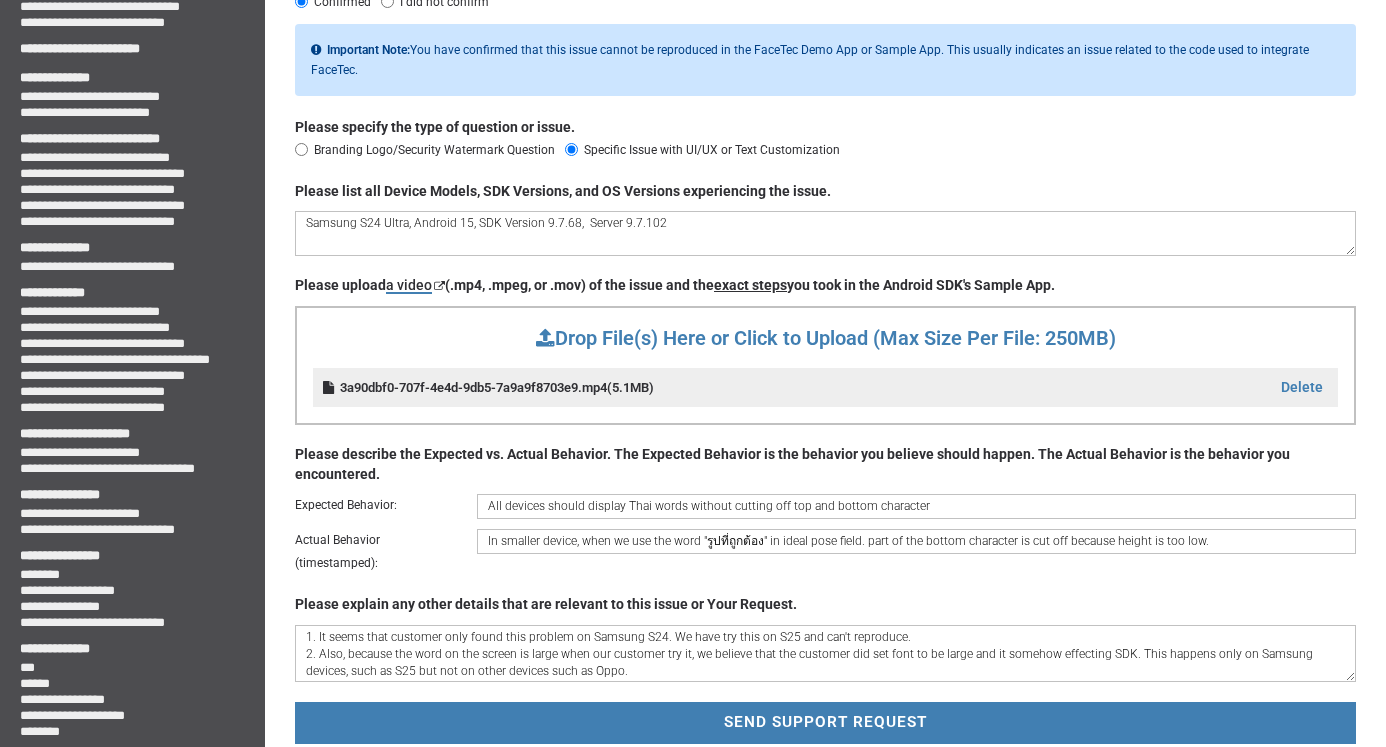 click on "1. It seems that customer only found this problem on Samsung S24. We have try this on S25 and can't reproduce.
2. Also, because the word on the screen is large when our customer try it, we believe that the customer did set font to be large and it somehow effecting SDK. This happens only on Samsung devices, such as S25 but not on other devices such as Oppo." at bounding box center [825, 653] 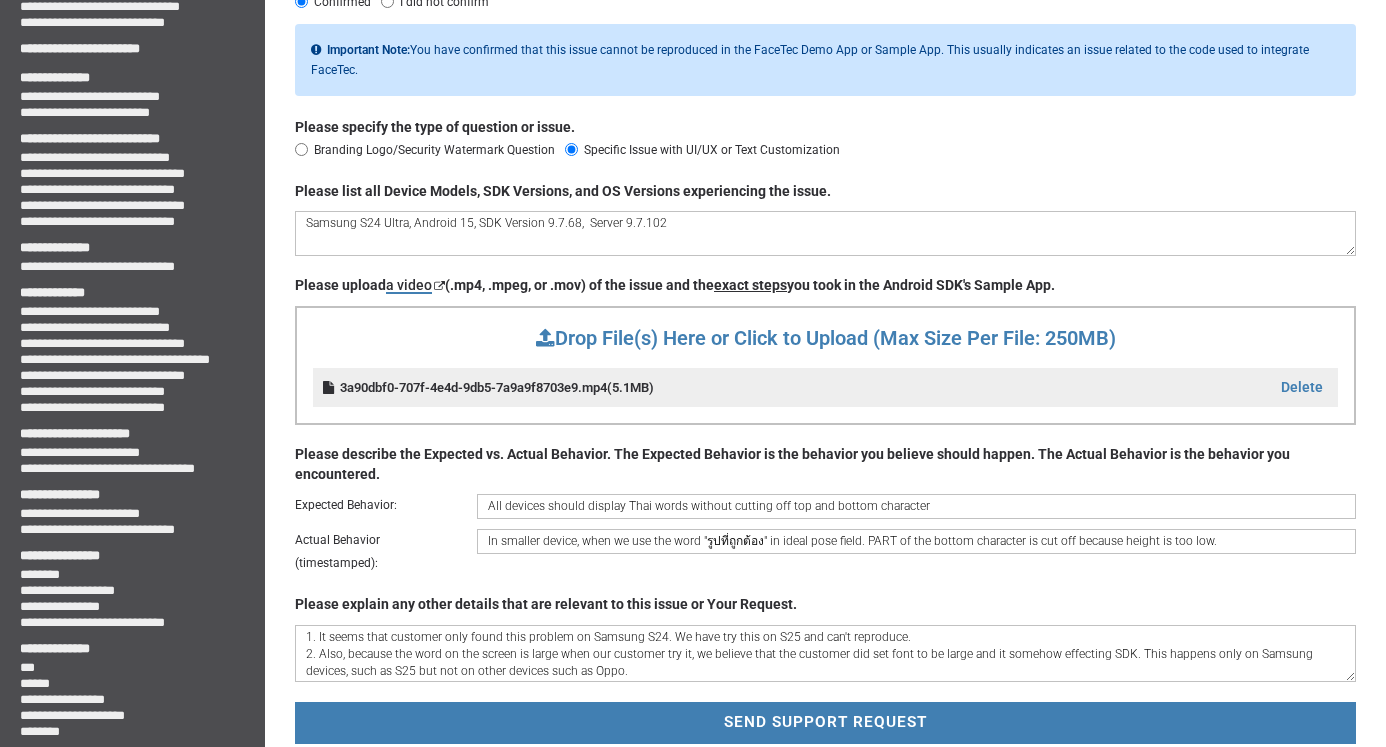 click on "In smaller device, when we use the word "รูปที่ถูกต้อง" in ideal pose field. PART of the bottom character is cut off because height is too low." at bounding box center (916, 541) 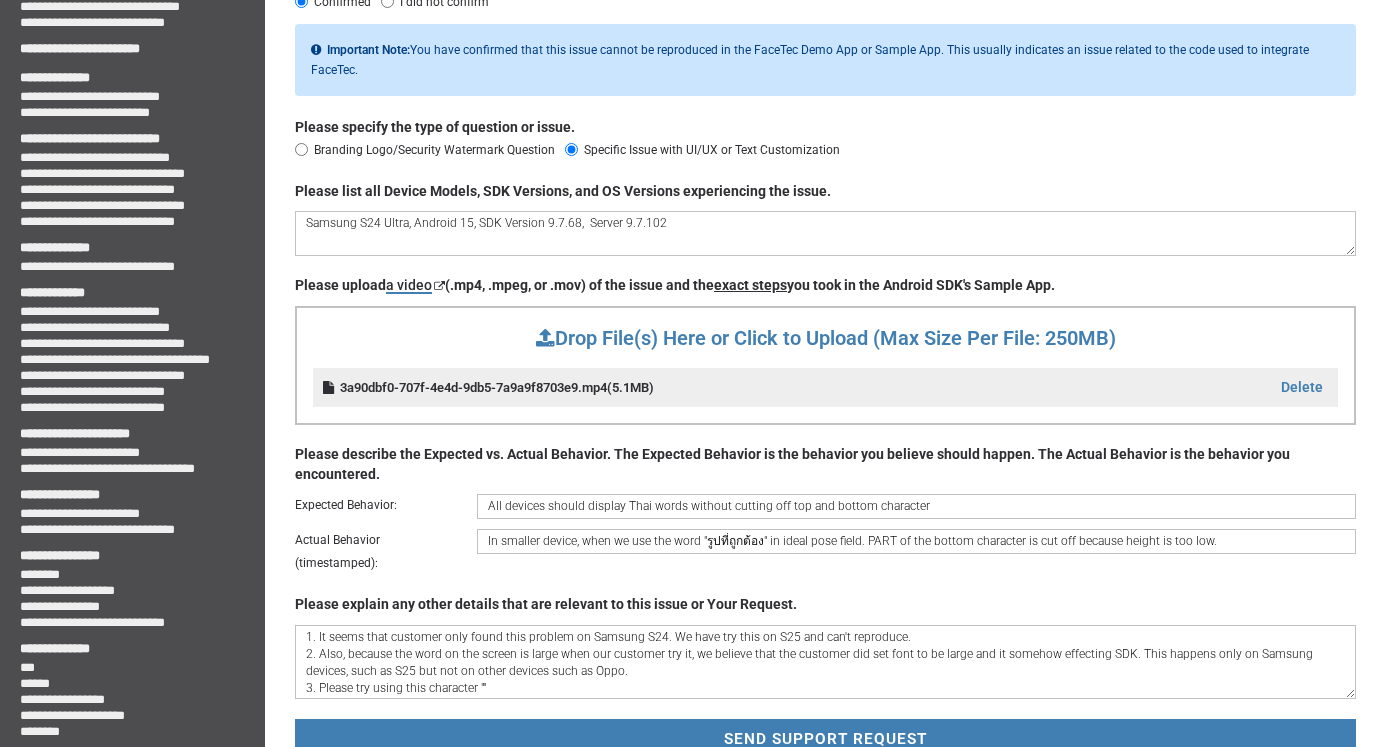 click on "Please specify the type of FaceTec SDK.  *  Android SDK iOS SDK Browser SDK Can the issue be reproduced in the  FaceTec Android Demo App ?  *  Yes, I can recreate the issue No, I tried and I cannot recreate the issue Not Sure Please specify the Public IP Address and Email Address used to perform your  Demo Sessions . Public IP Address (i.e. [IP_ADDRESS]):  *  Email Address:  *  Please upload  a video  (.mp4, .mpeg, or .mov) of the issue and the  exact steps  you took in the FaceTec Android Demo App.   Drop File(s) Here or Click to Upload (Max Size Per File: 250MB) Please describe the Expected vs. Actual Behavior. The Expected Behavior is the behavior you believe should happen. The Actual Behavior is the behavior you encountered. Expected Behavior:  *  Actual Behavior (timestamped):  *  Please explain any other details that are relevant to this issue or Your Request. undefined  *  Can the issue be reproduced in the  FaceTec Android SDK's Sample App ?  *  Yes, I can recreate the issue Not Sure undefined  *  ." at bounding box center (825, 249) 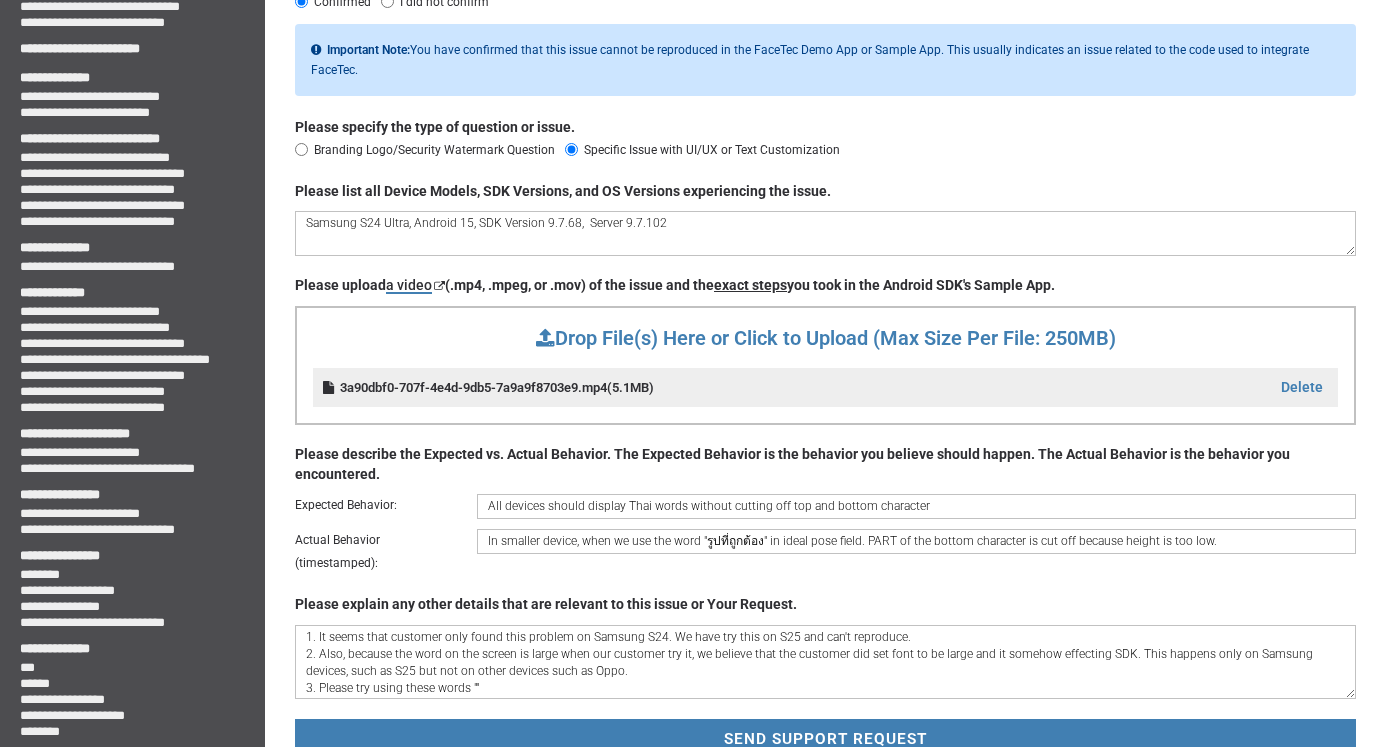 click on "1. It seems that customer only found this problem on Samsung S24. We have try this on S25 and can't reproduce.
2. Also, because the word on the screen is large when our customer try it, we believe that the customer did set font to be large and it somehow effecting SDK. This happens only on Samsung devices, such as S25 but not on other devices such as Oppo.
3. Please try using these words """ at bounding box center (825, 662) 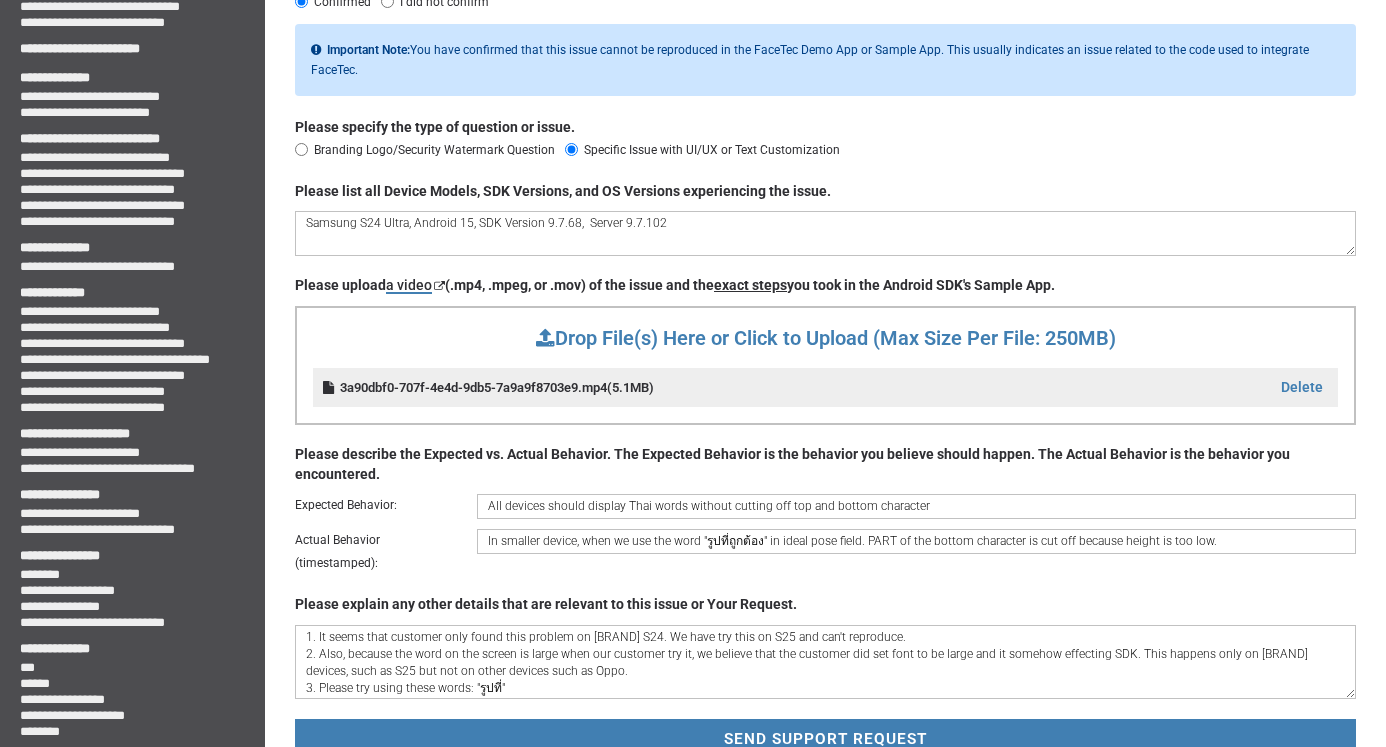 click on "1. It seems that customer only found this problem on [BRAND] S24. We have try this on S25 and can't reproduce.
2. Also, because the word on the screen is large when our customer try it, we believe that the customer did set font to be large and it somehow effecting SDK. This happens only on [BRAND] devices, such as S25 but not on other devices such as Oppo.
3. Please try using these words: "รูปที่"" at bounding box center [825, 662] 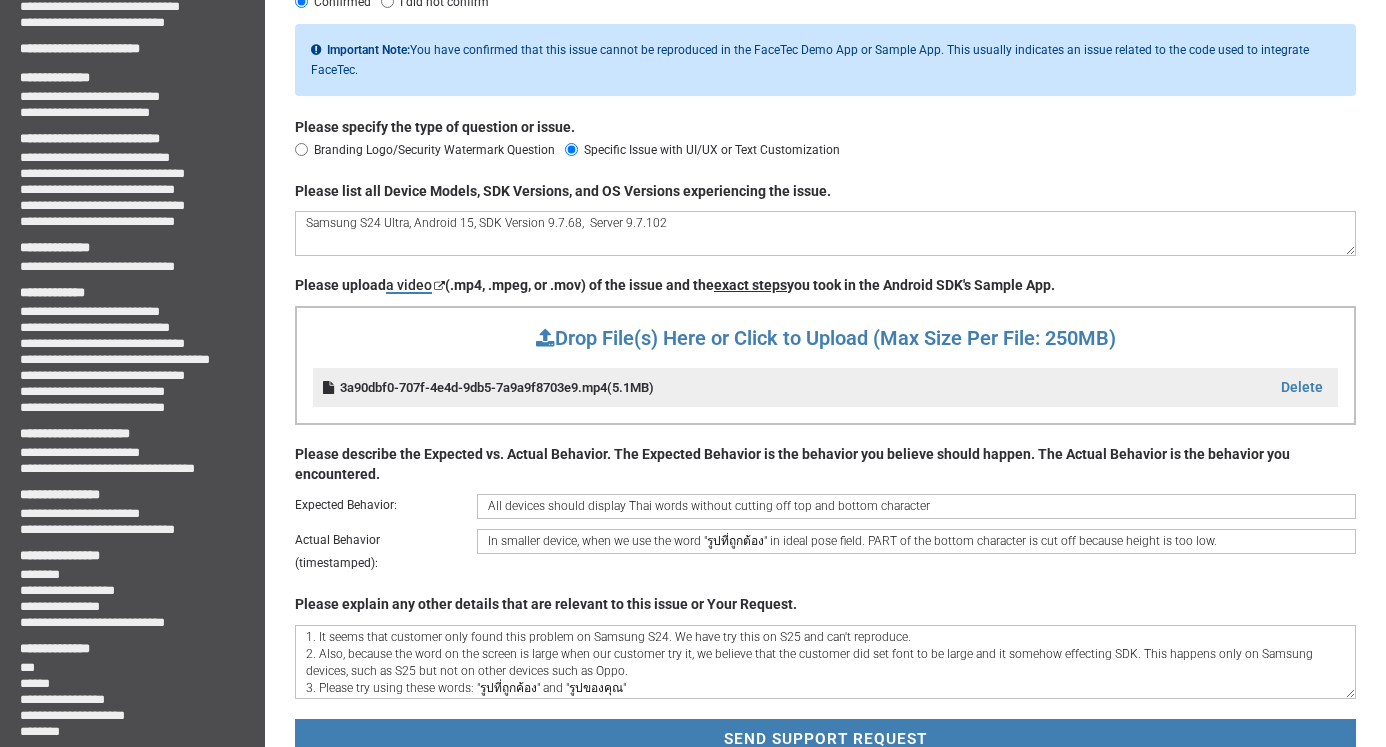 click on "1. It seems that customer only found this problem on Samsung S24. We have try this on S25 and can't reproduce.
2. Also, because the word on the screen is large when our customer try it, we believe that the customer did set font to be large and it somehow effecting SDK. This happens only on Samsung devices, such as S25 but not on other devices such as Oppo.
3. Please try using these words: "รูปที่ถูกค้อง" and "รูปของคุณ"" at bounding box center (825, 662) 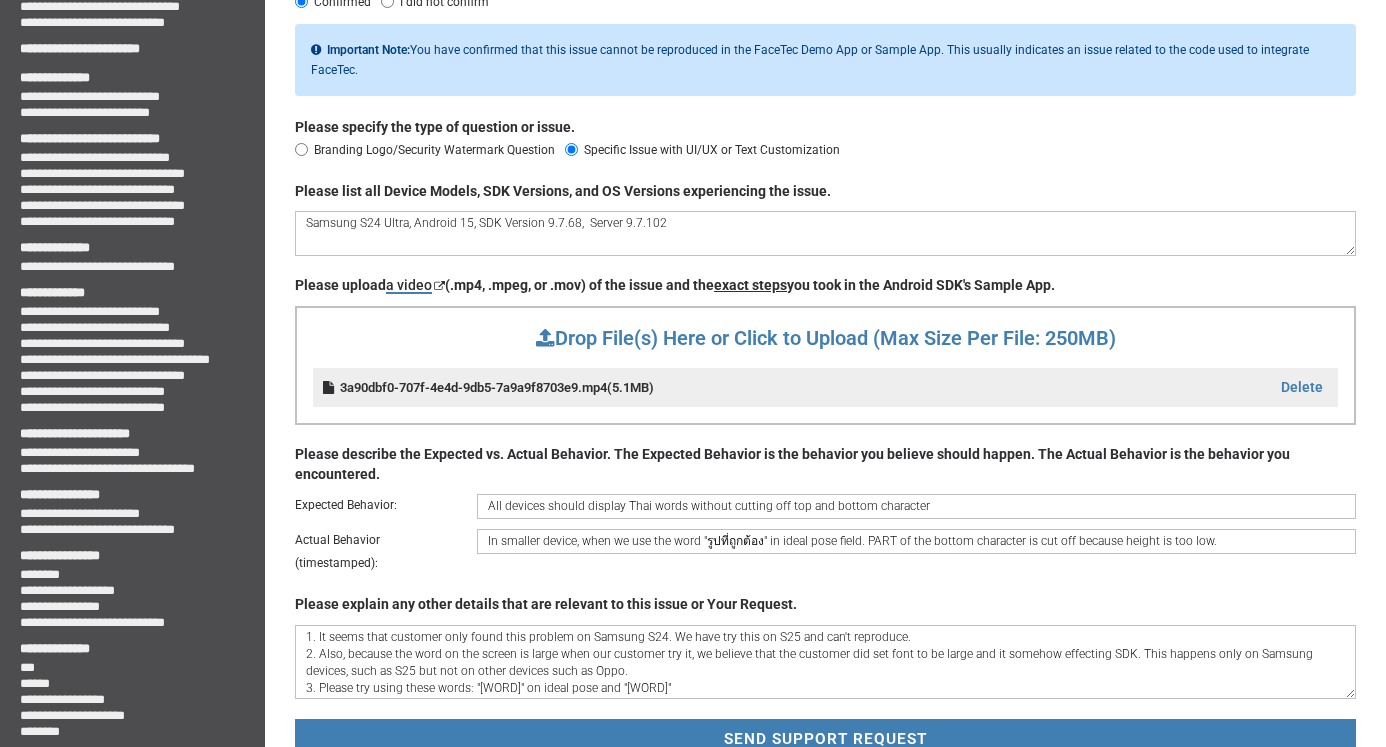 click on "1. It seems that customer only found this problem on Samsung S24. We have try this on S25 and can't reproduce.
2. Also, because the word on the screen is large when our customer try it, we believe that the customer did set font to be large and it somehow effecting SDK. This happens only on Samsung devices, such as S25 but not on other devices such as Oppo.
3. Please try using these words: "[WORD]" on ideal pose and "[WORD]"" at bounding box center (825, 662) 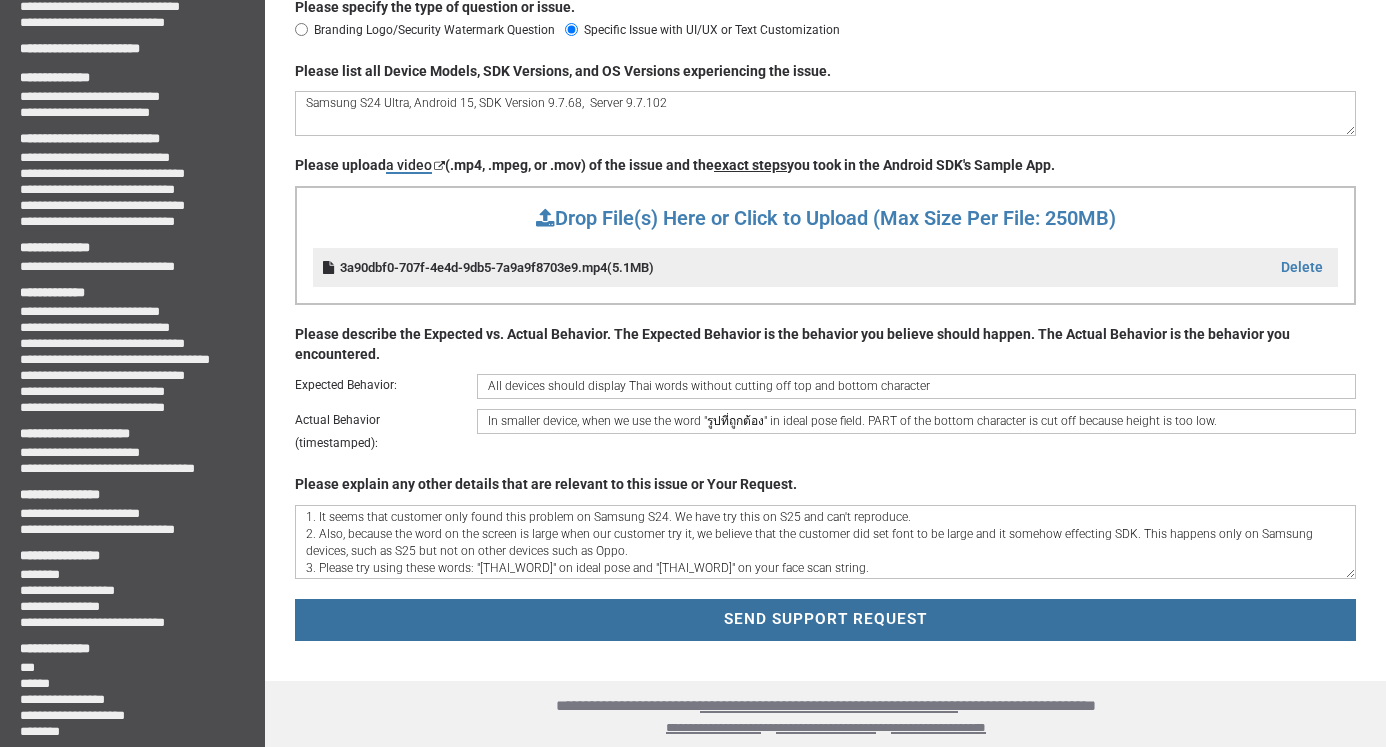 scroll, scrollTop: 710, scrollLeft: 0, axis: vertical 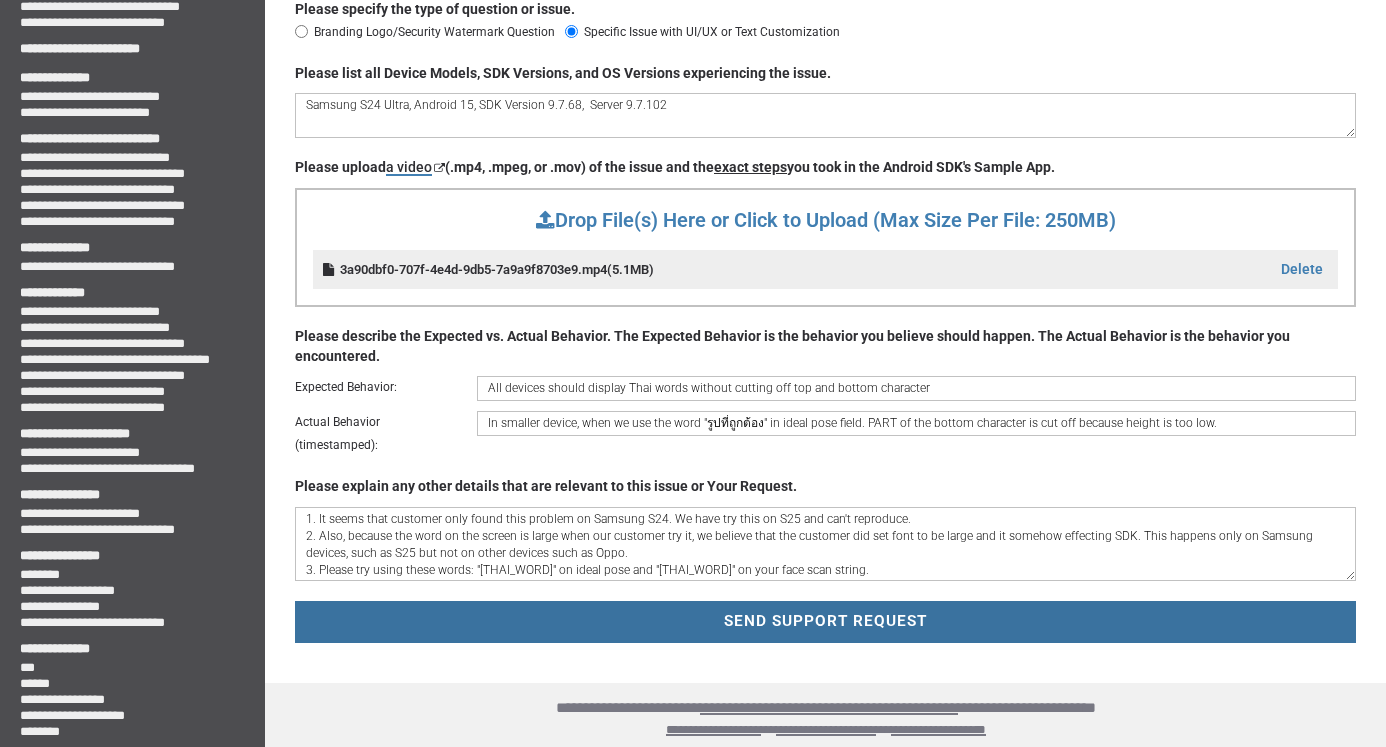 type on "1. It seems that customer only found this problem on Samsung S24. We have try this on S25 and can't reproduce.
2. Also, because the word on the screen is large when our customer try it, we believe that the customer did set font to be large and it somehow effecting SDK. This happens only on Samsung devices, such as S25 but not on other devices such as Oppo.
3. Please try using these words: "[THAI_WORD]" on ideal pose and "[THAI_WORD]" on your face scan string." 